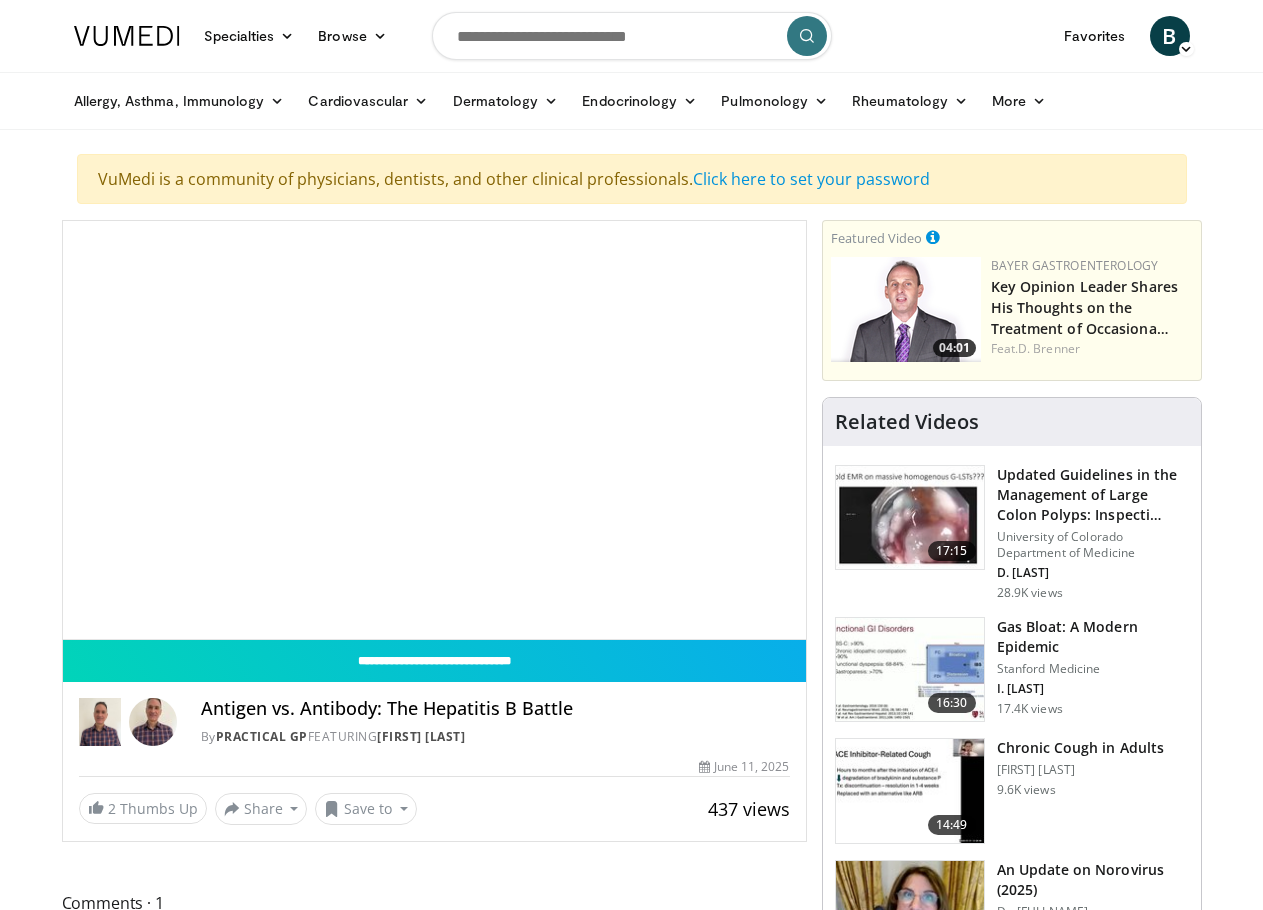 scroll, scrollTop: 0, scrollLeft: 0, axis: both 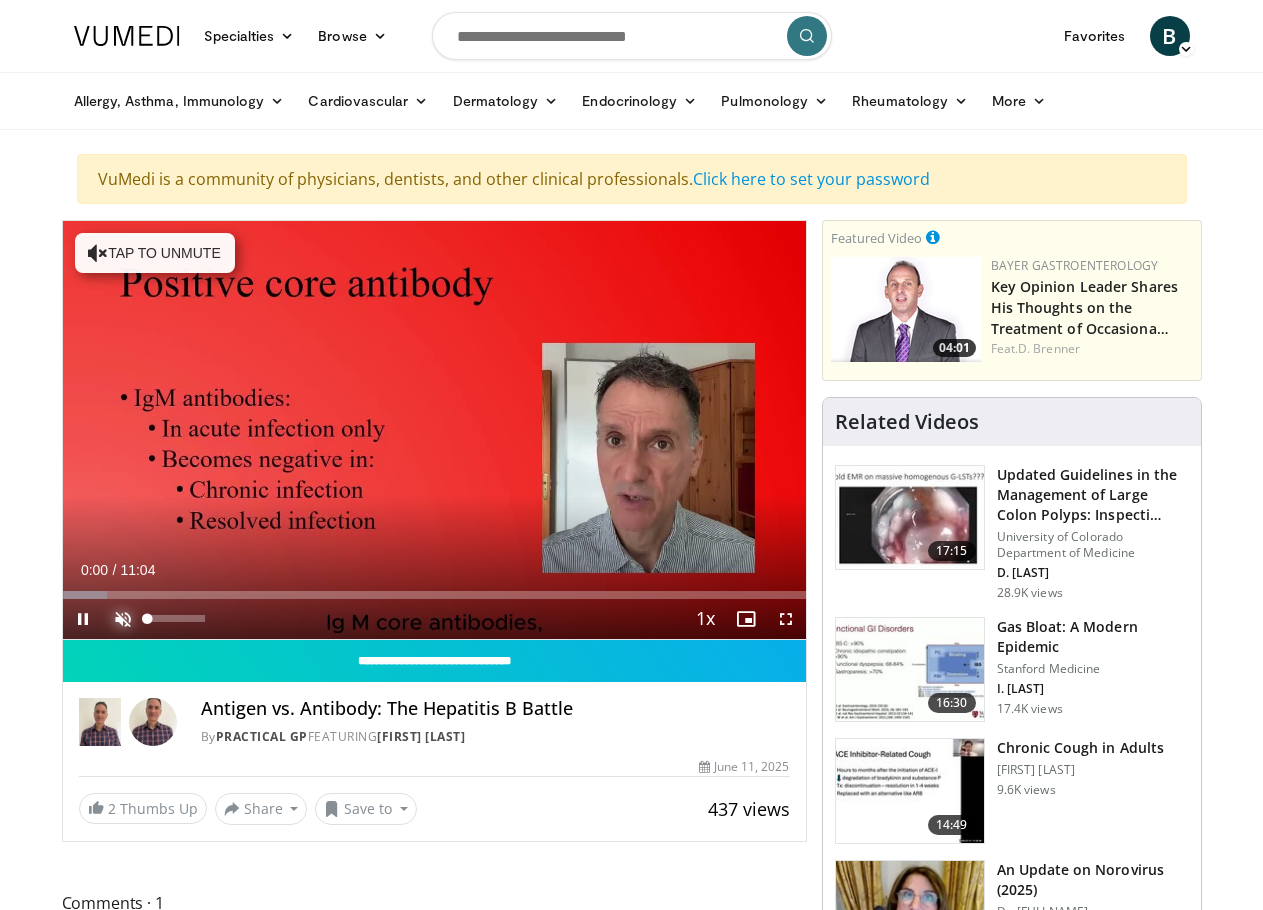 click at bounding box center [123, 619] 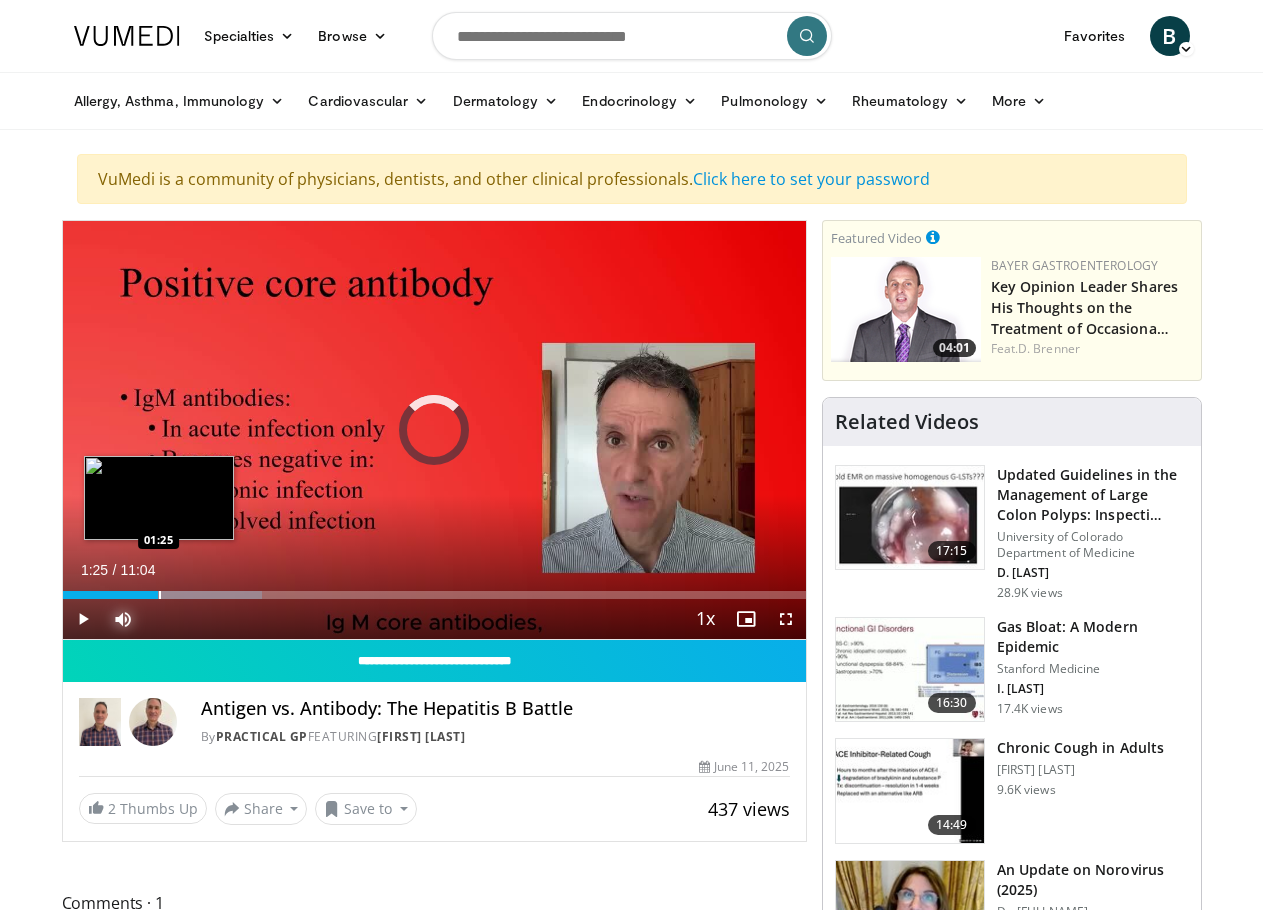 click at bounding box center [160, 595] 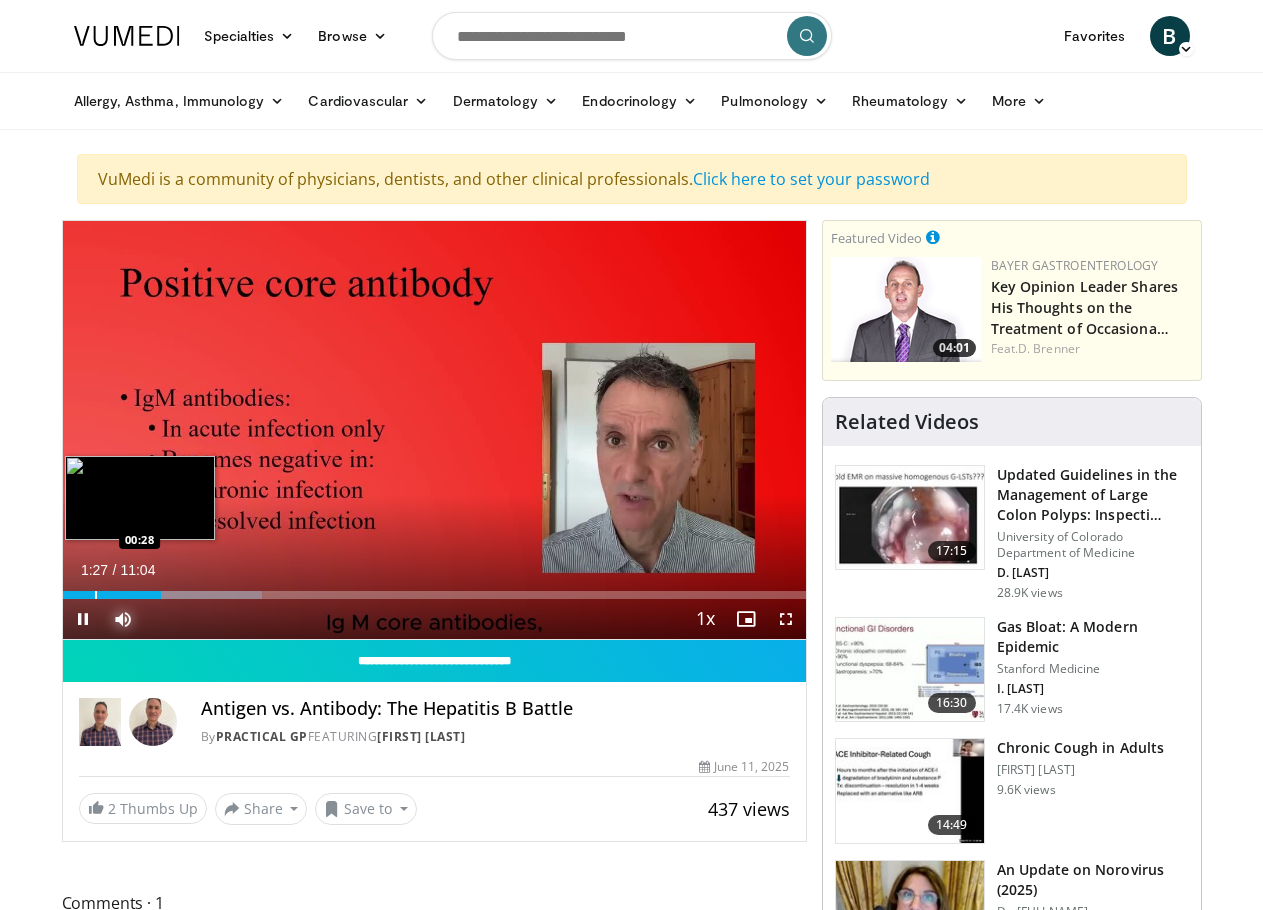 click at bounding box center (96, 595) 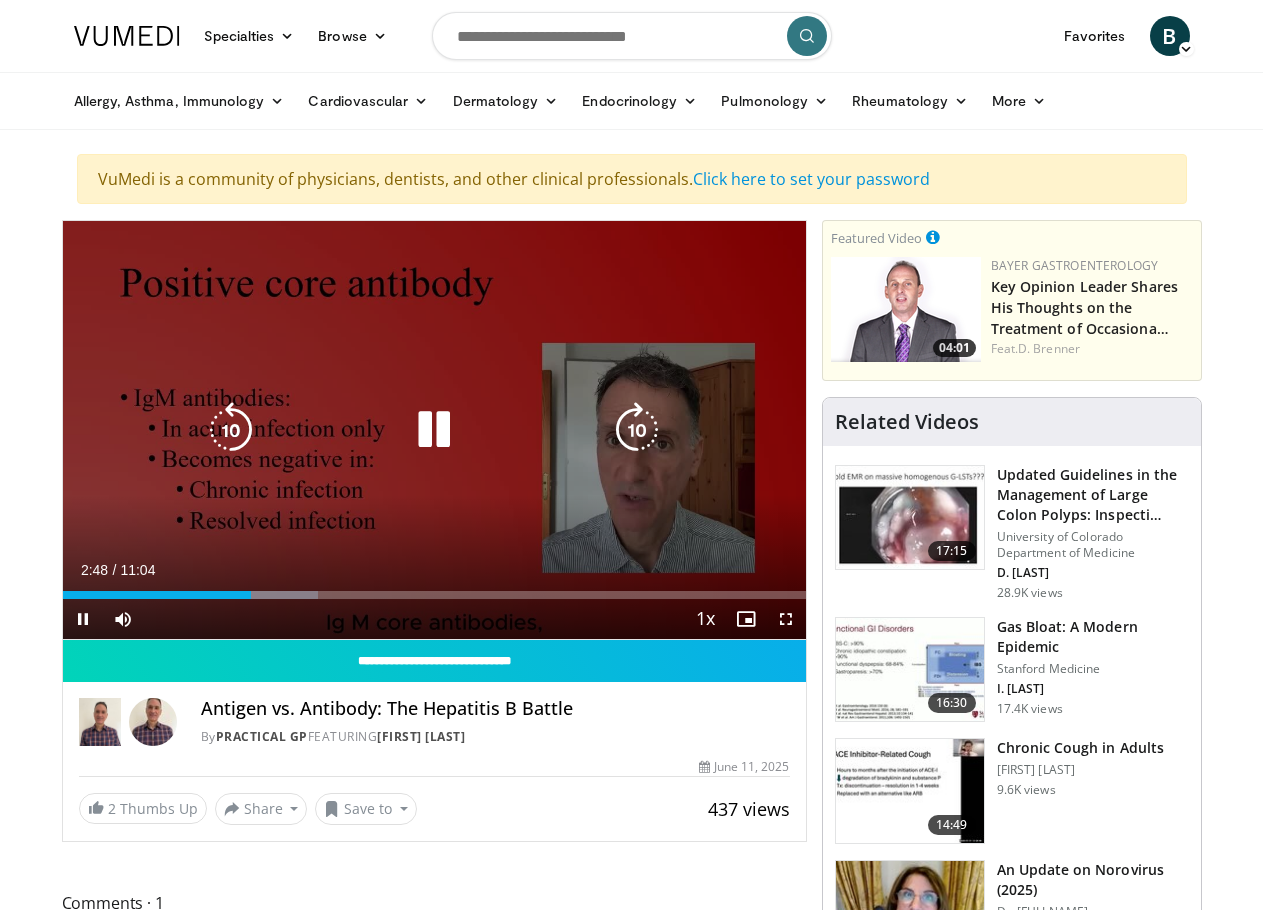 click at bounding box center (434, 430) 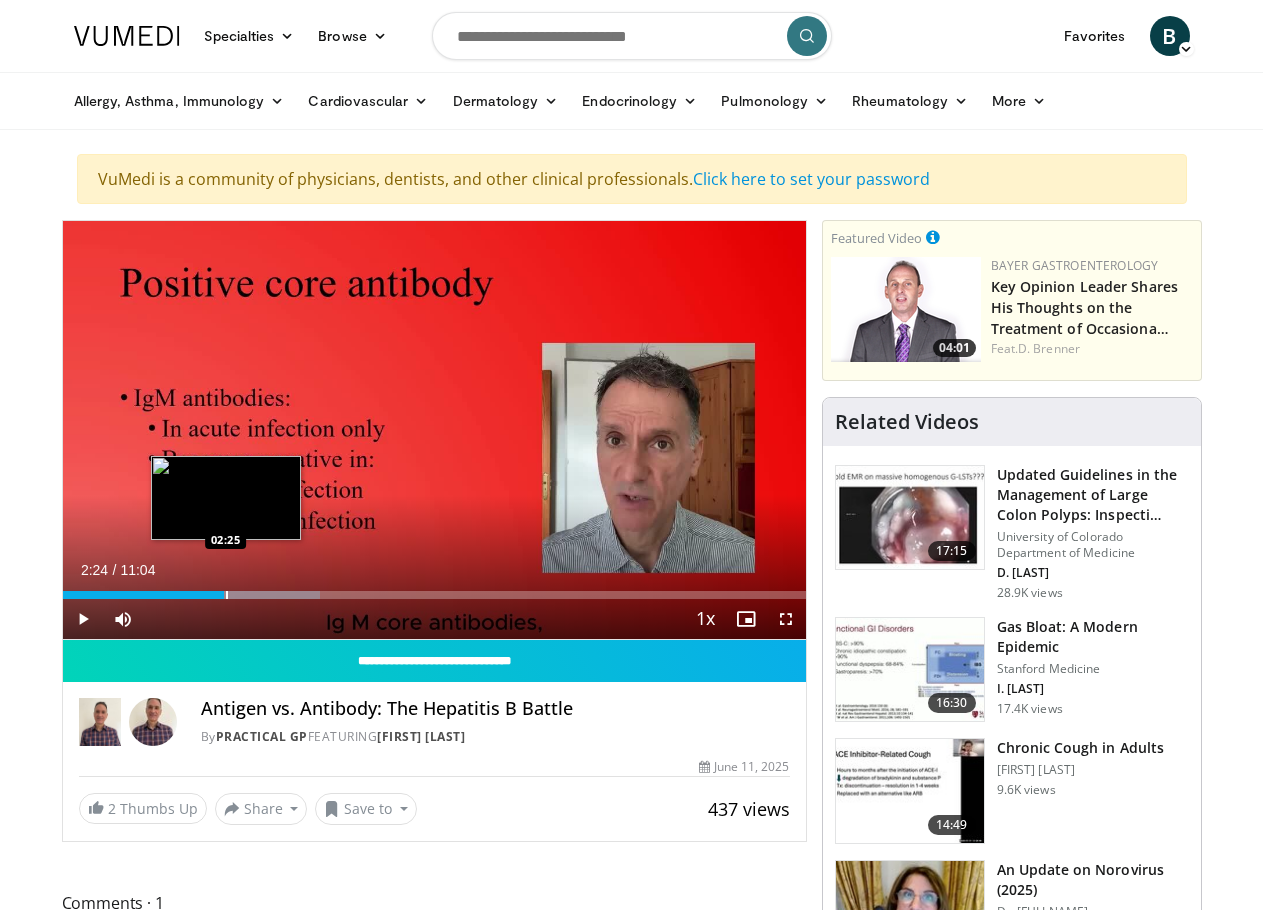 click at bounding box center (227, 595) 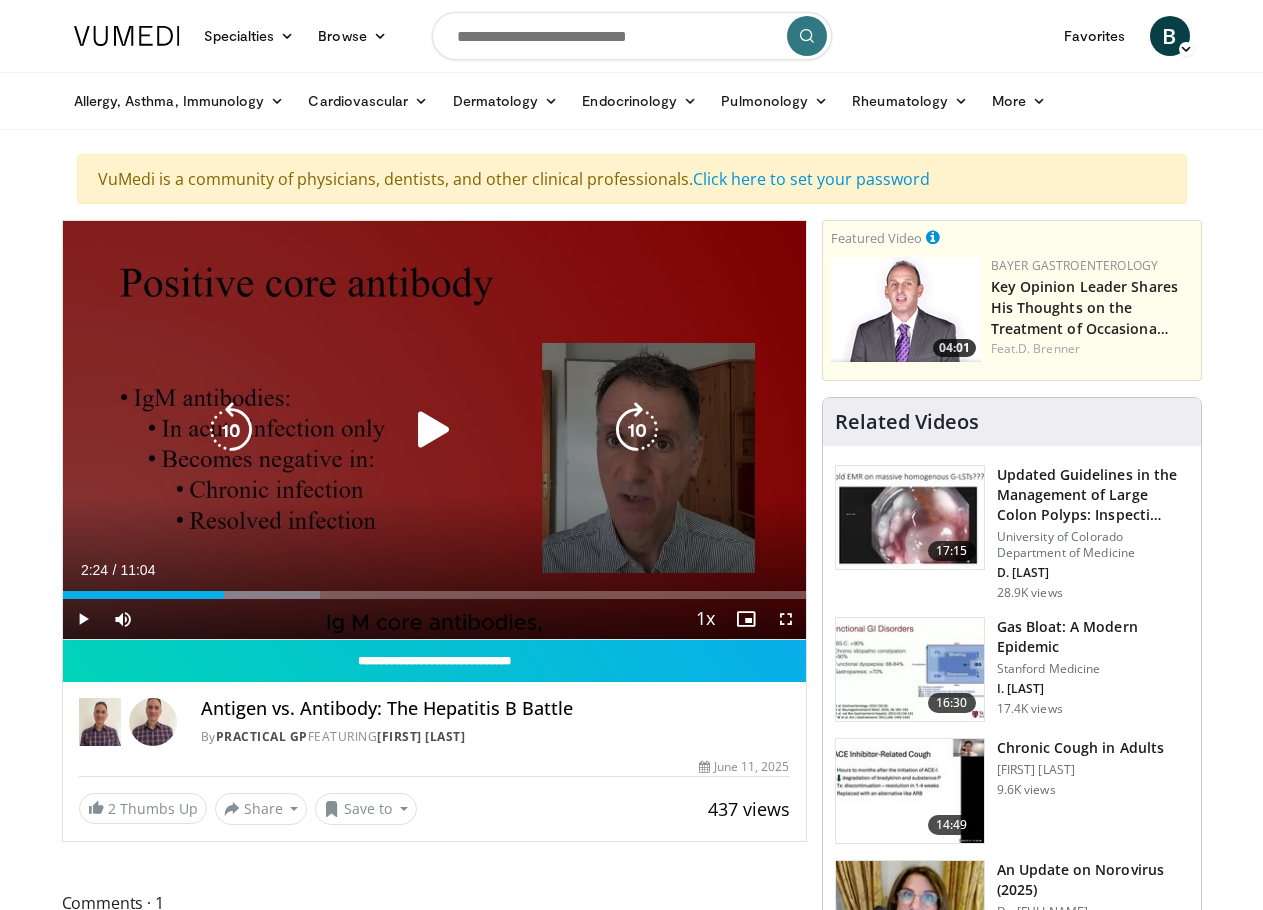 click at bounding box center [434, 430] 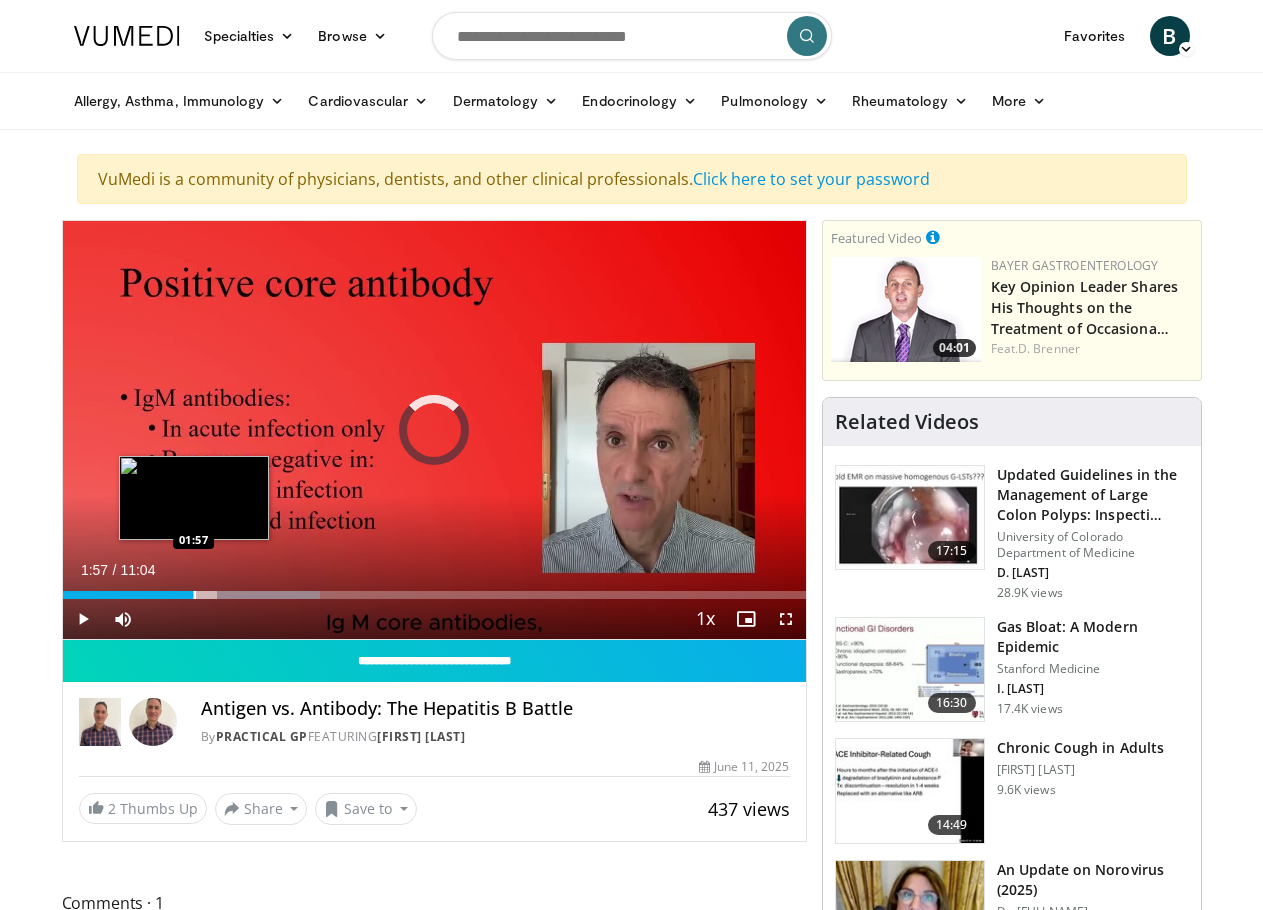 click on "Loaded :  34.62% 01:57 01:57" at bounding box center (434, 589) 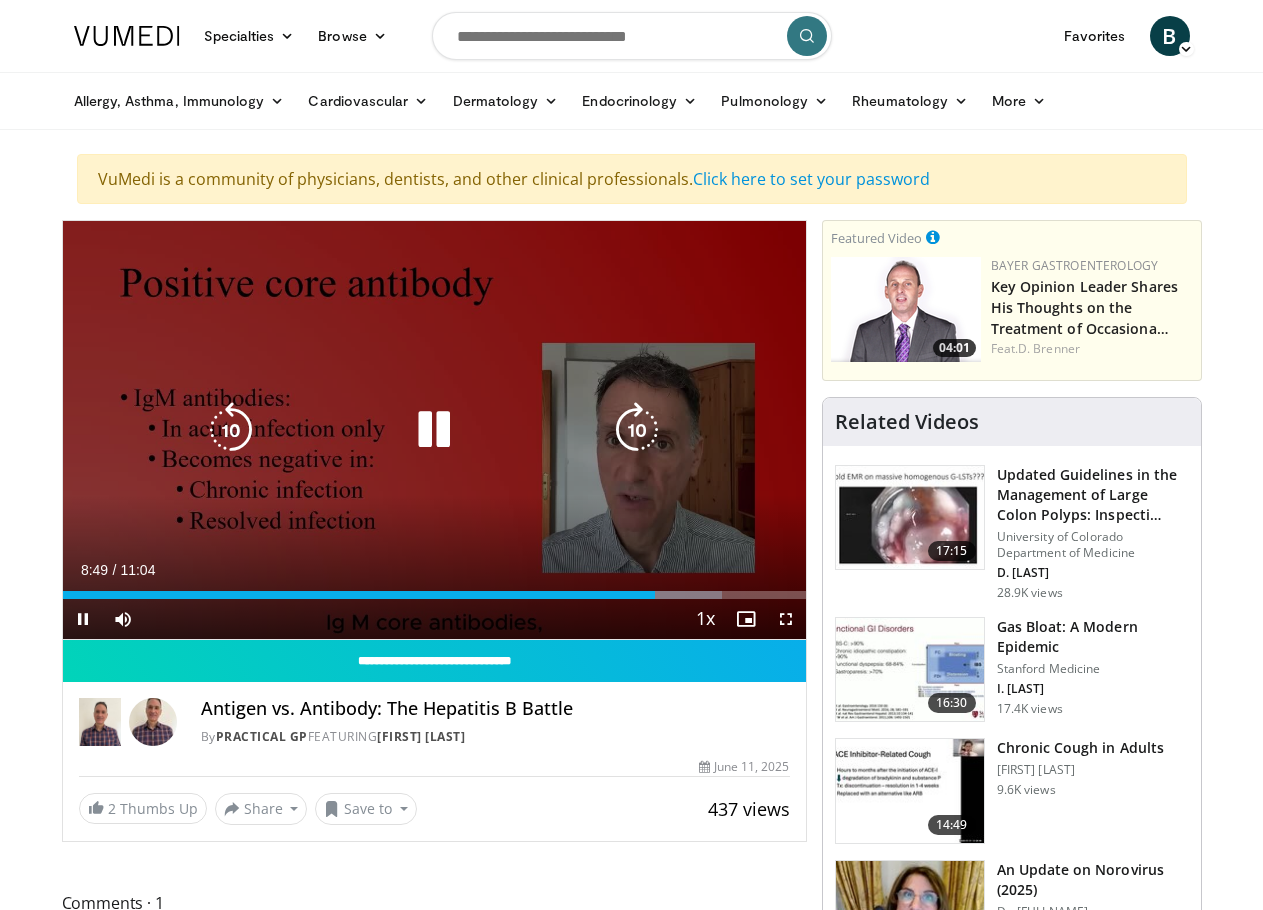click at bounding box center [434, 430] 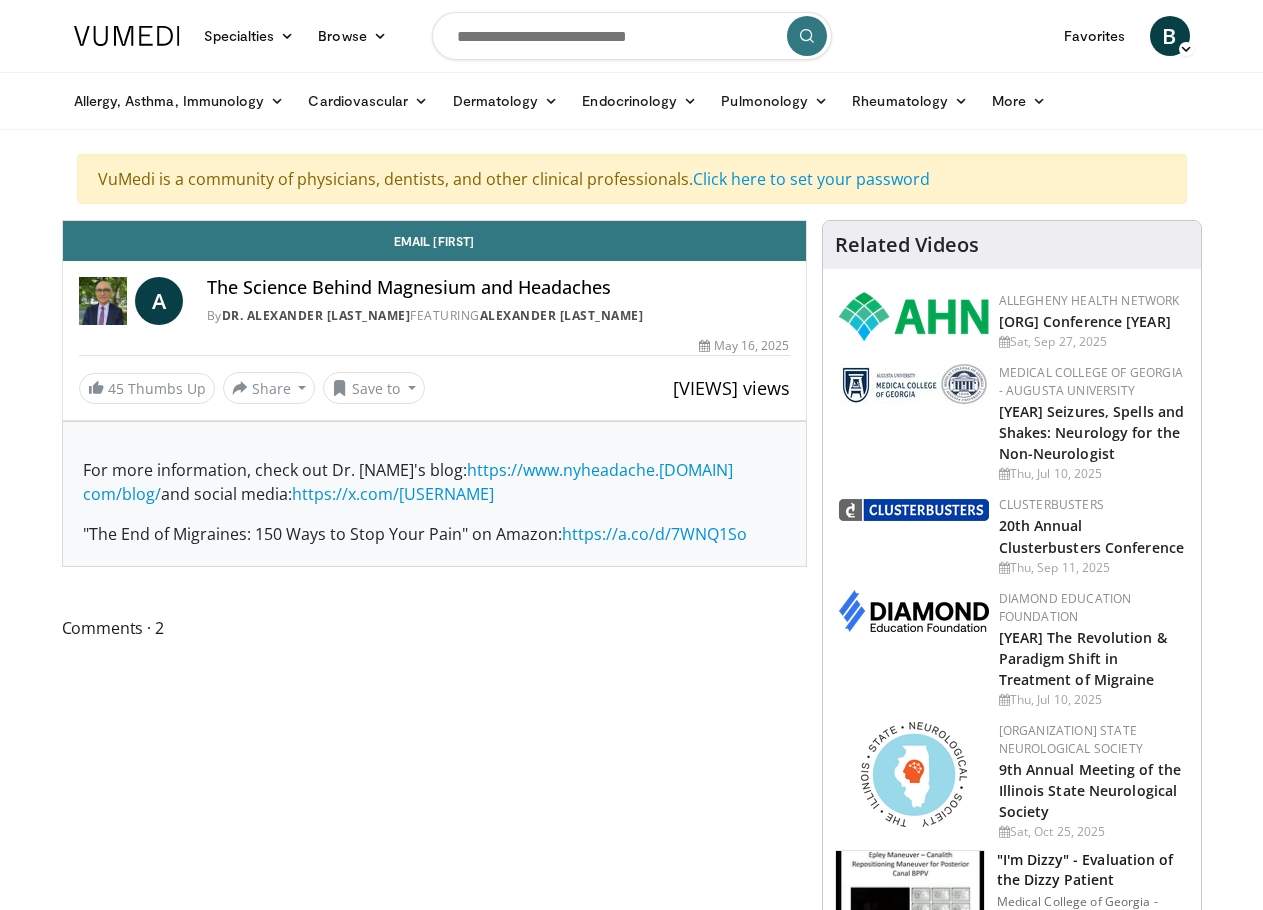 scroll, scrollTop: 0, scrollLeft: 0, axis: both 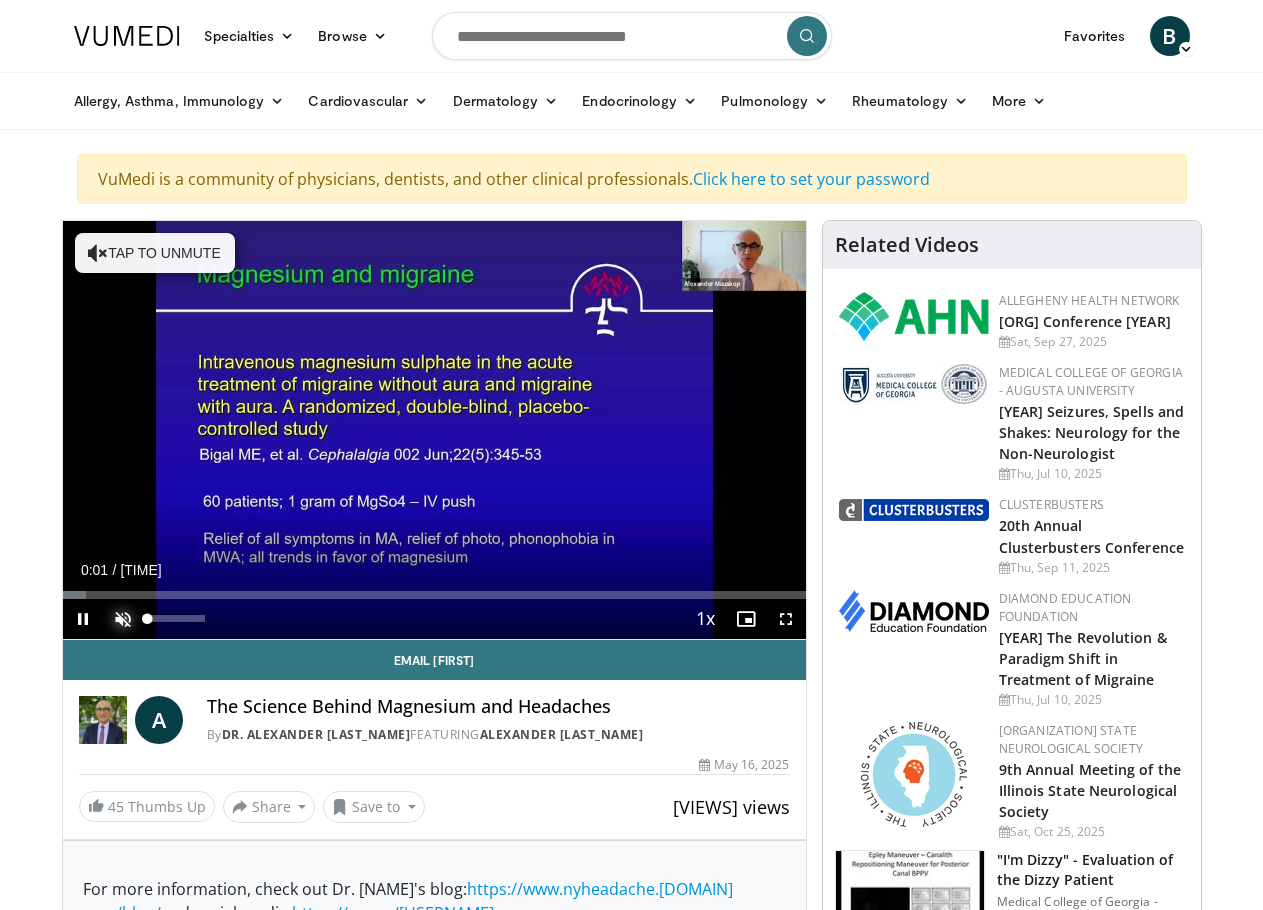 click at bounding box center [123, 619] 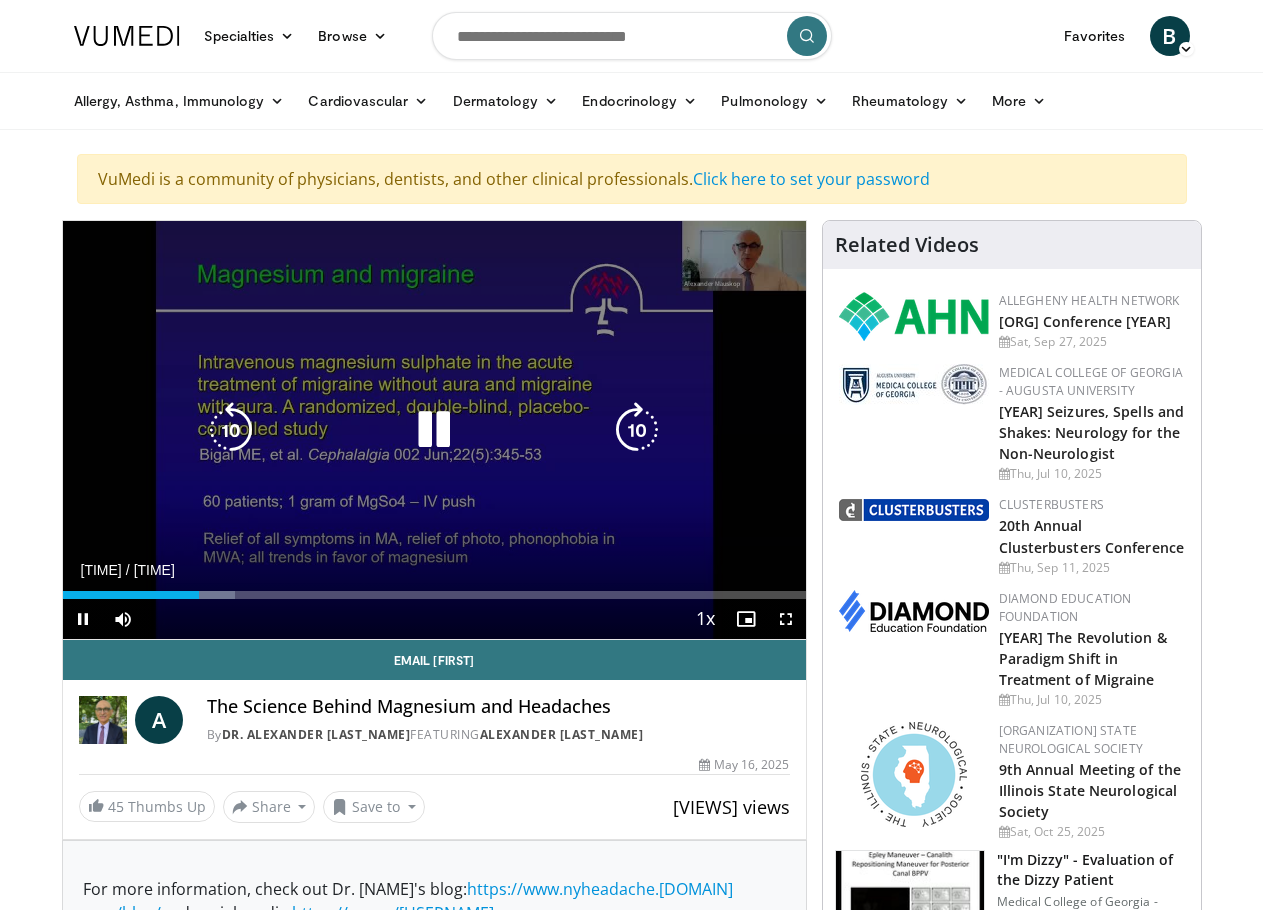 click at bounding box center (434, 430) 